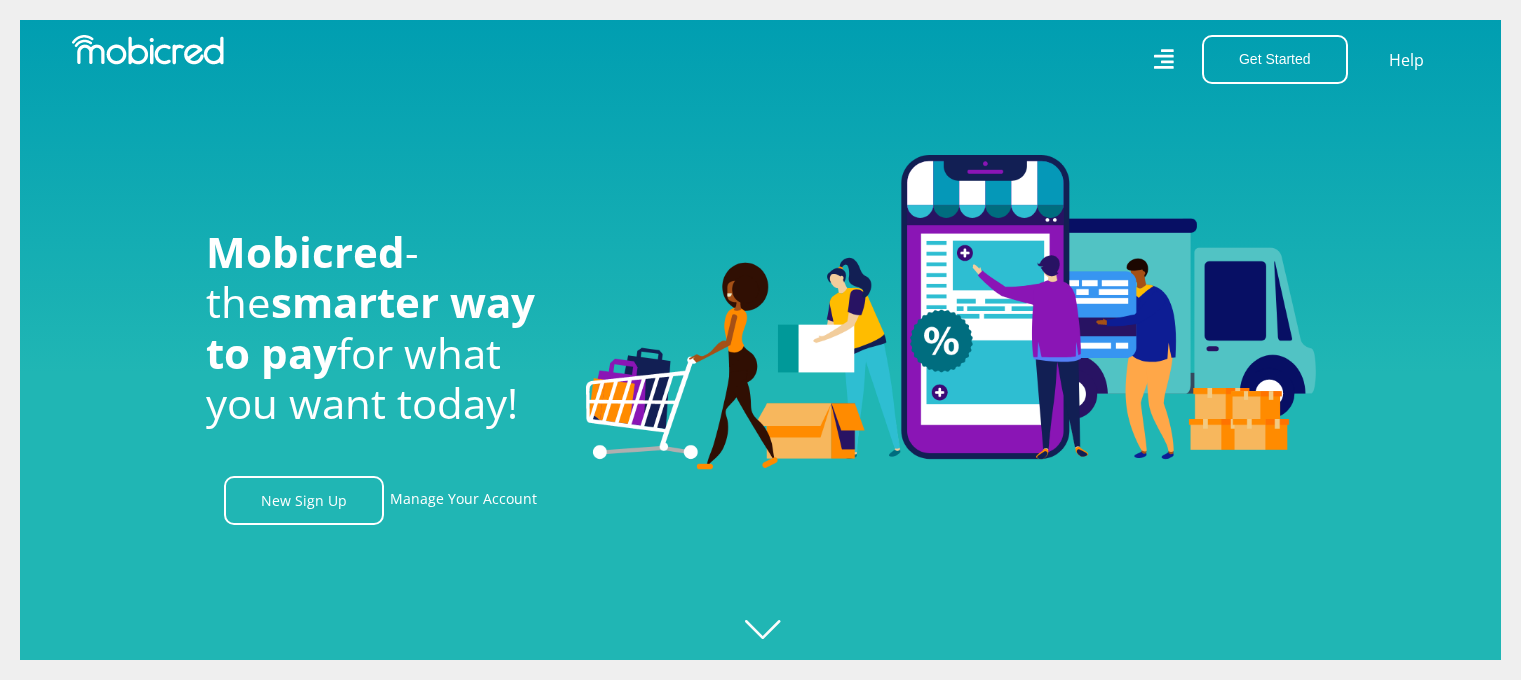 scroll, scrollTop: 0, scrollLeft: 0, axis: both 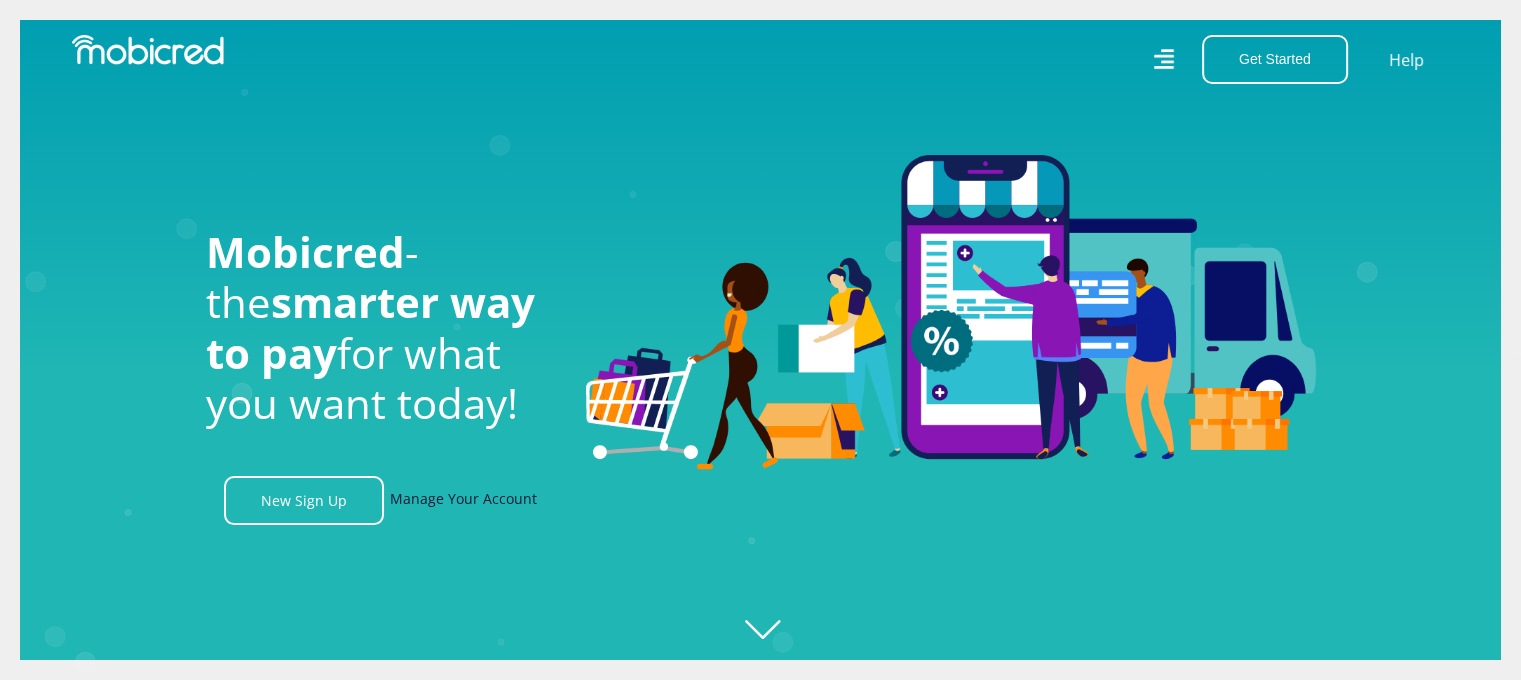 click on "Manage Your Account" at bounding box center (463, 500) 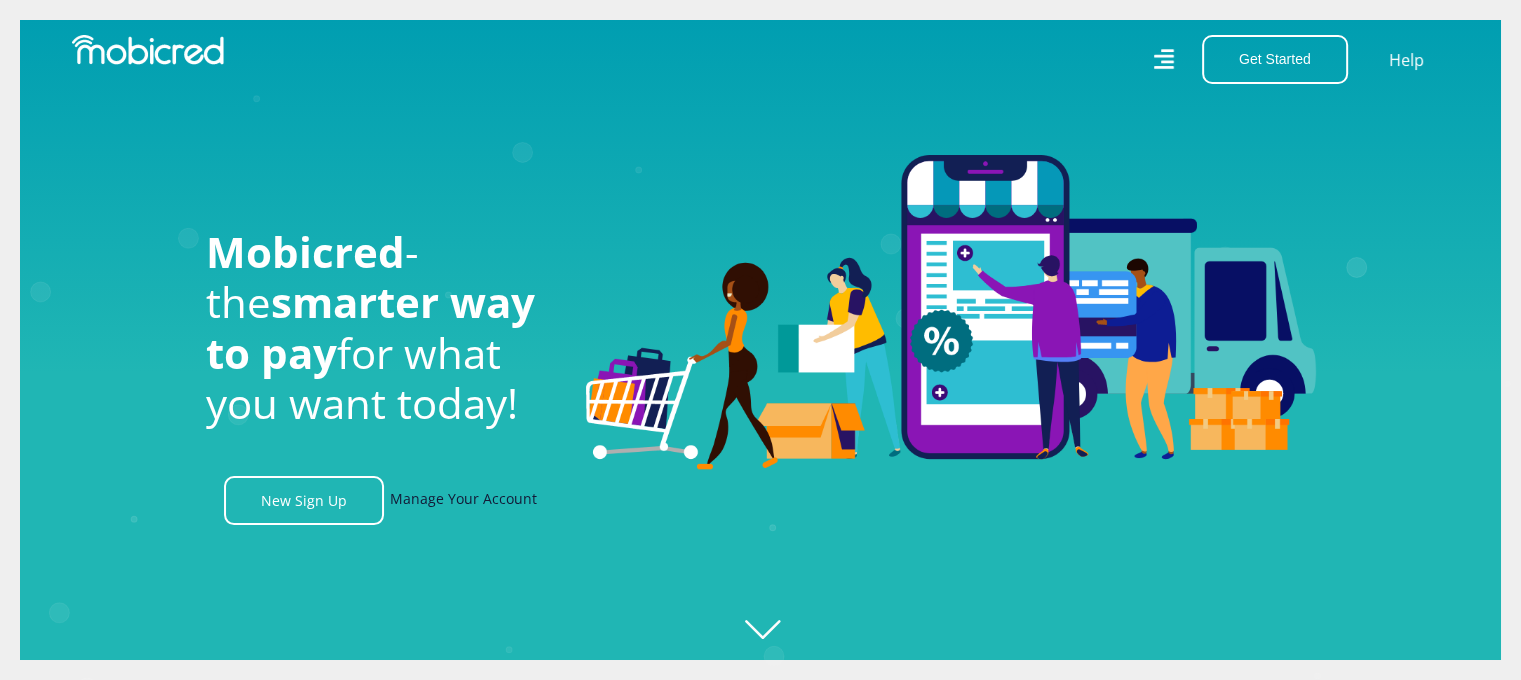 scroll, scrollTop: 0, scrollLeft: 3419, axis: horizontal 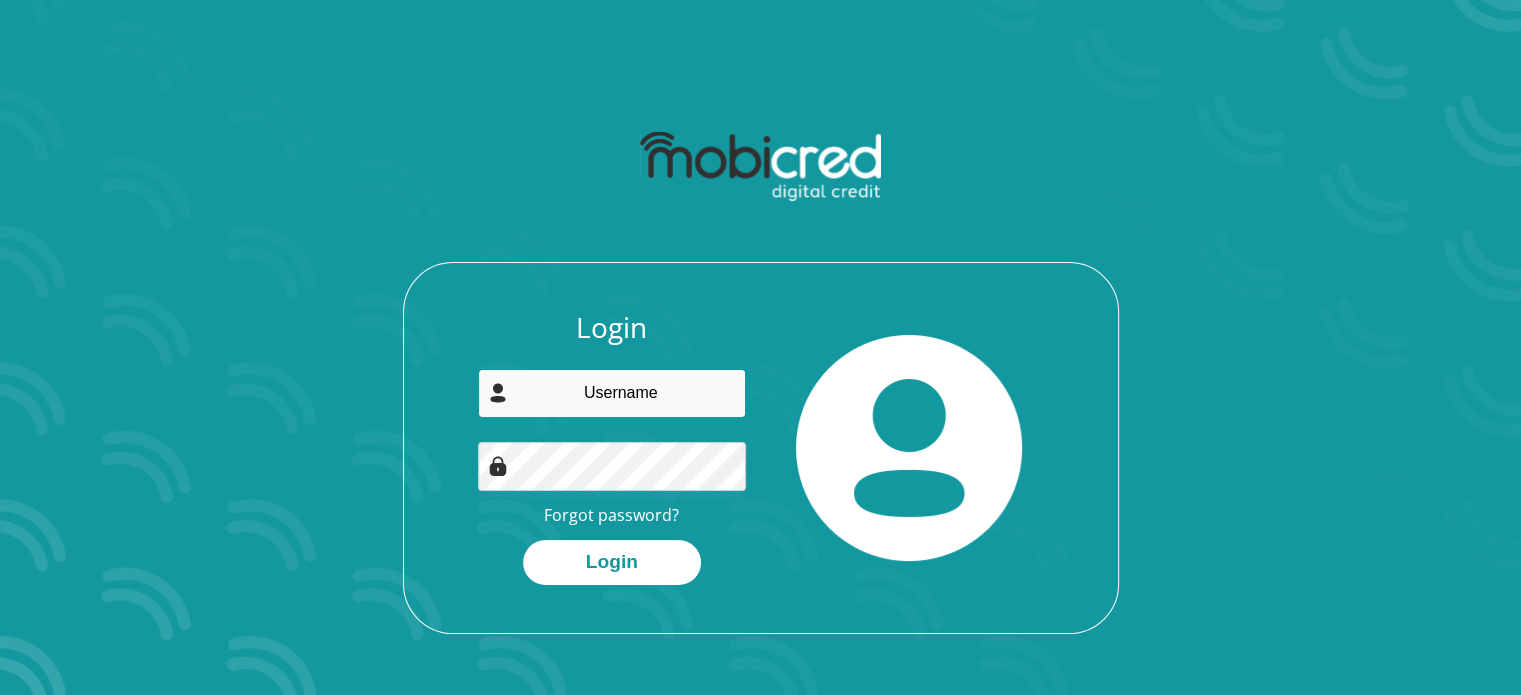 click at bounding box center (612, 393) 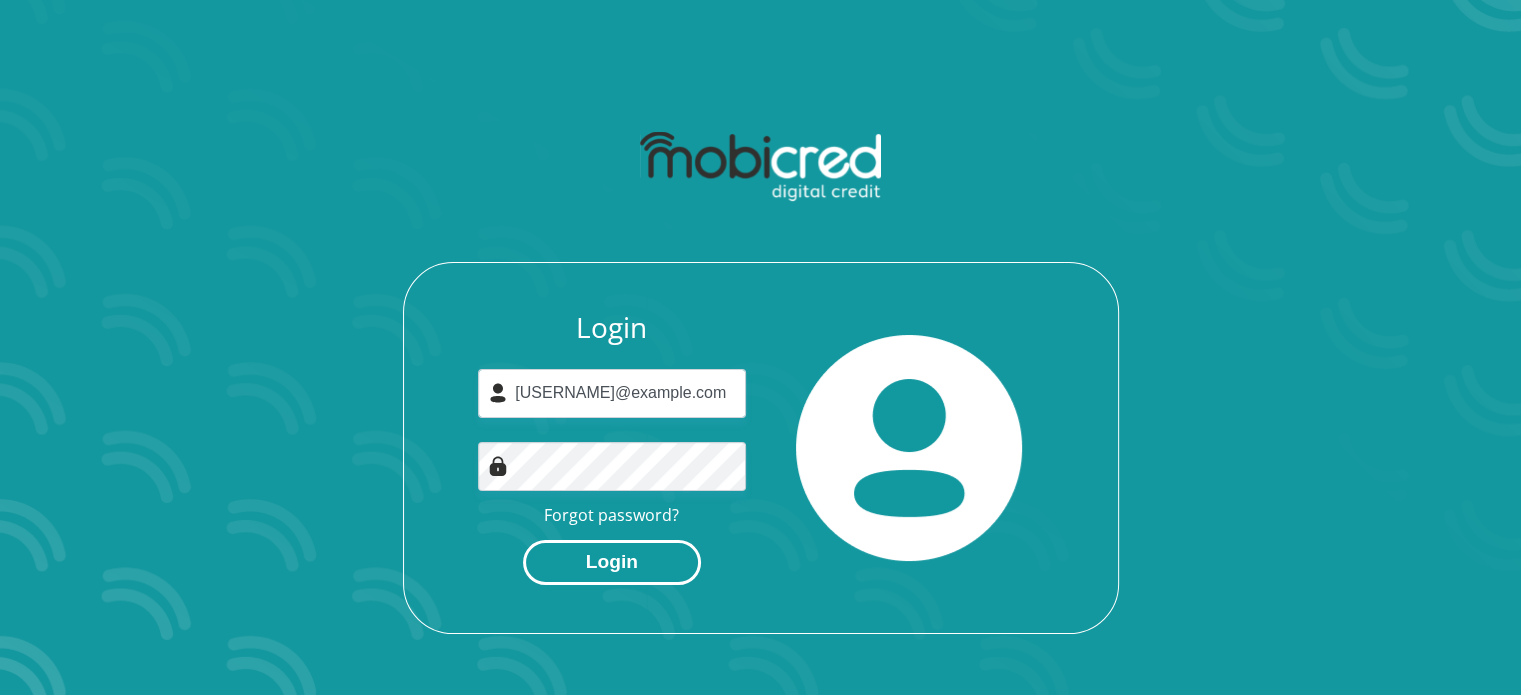 click on "Login" at bounding box center (612, 562) 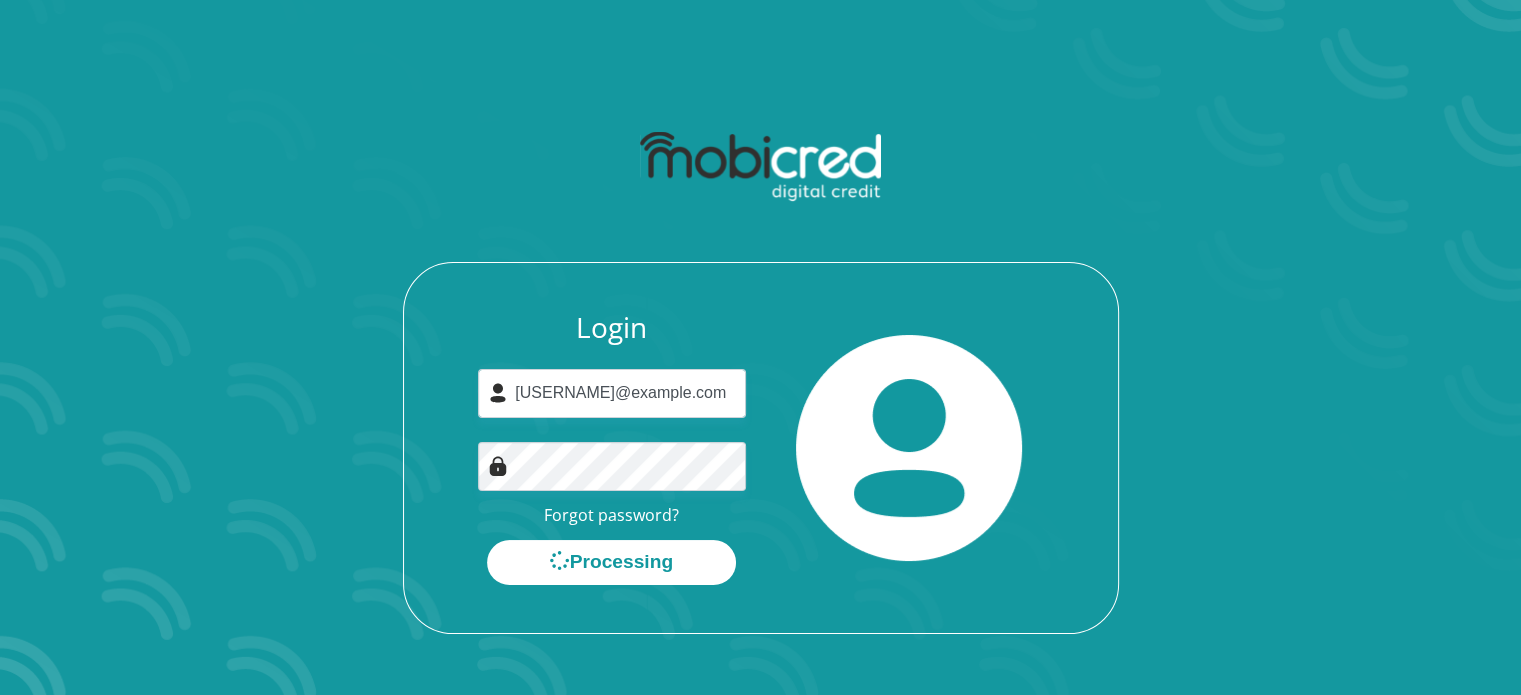 scroll, scrollTop: 0, scrollLeft: 0, axis: both 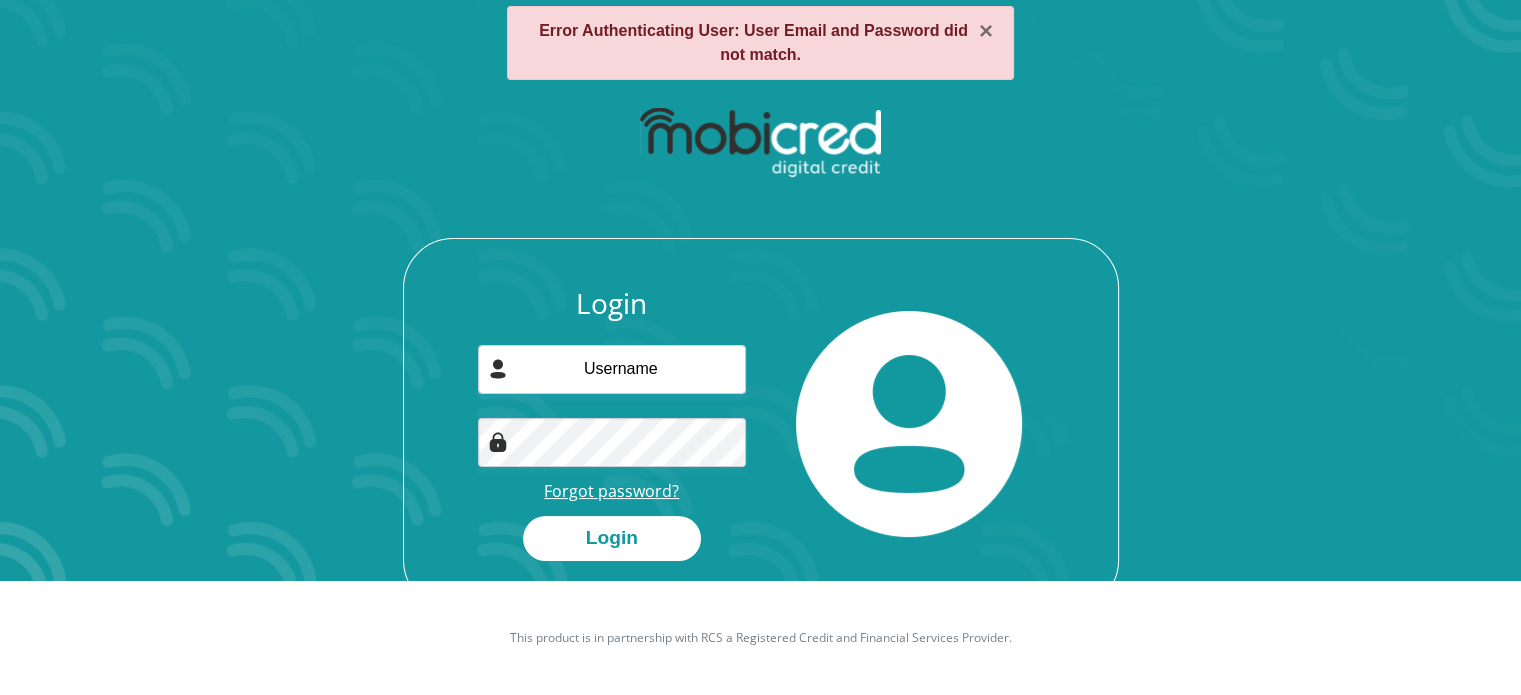 click on "Forgot password?" at bounding box center [611, 491] 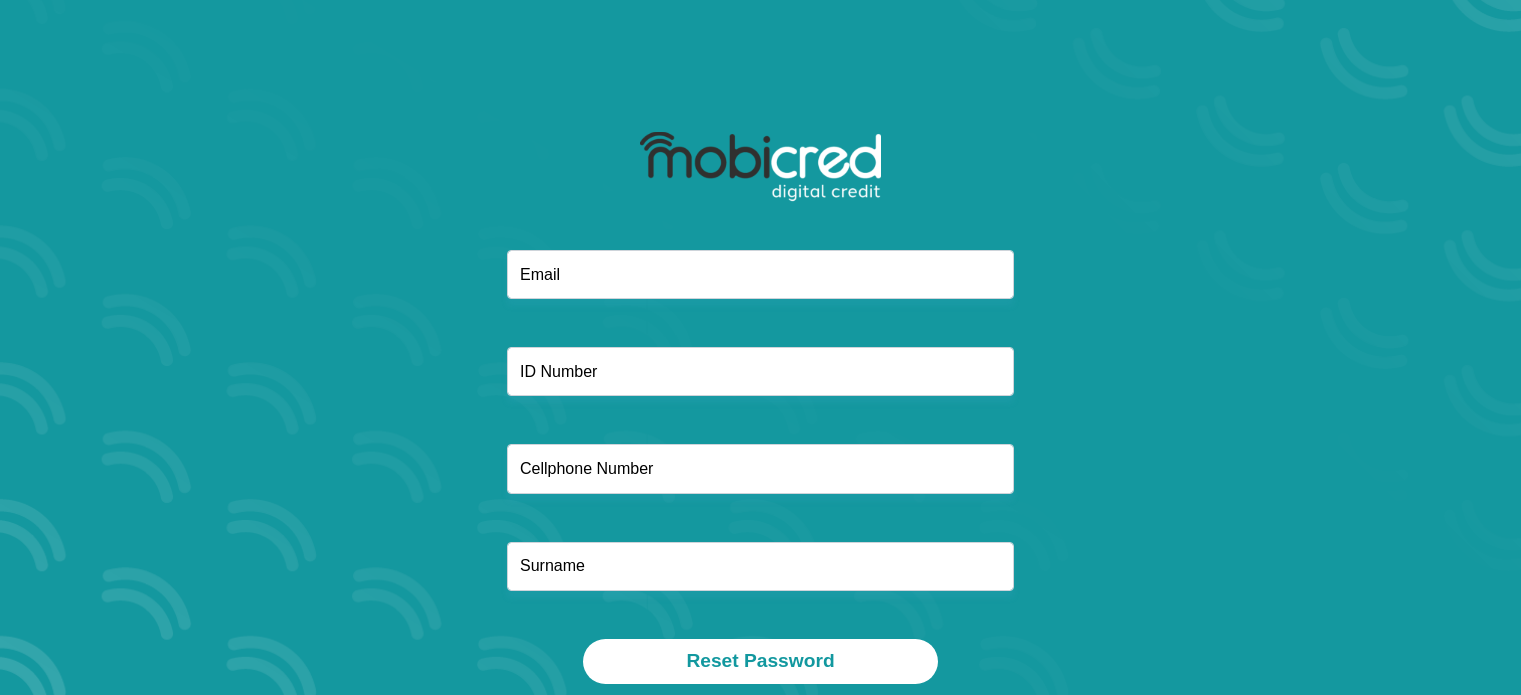 scroll, scrollTop: 0, scrollLeft: 0, axis: both 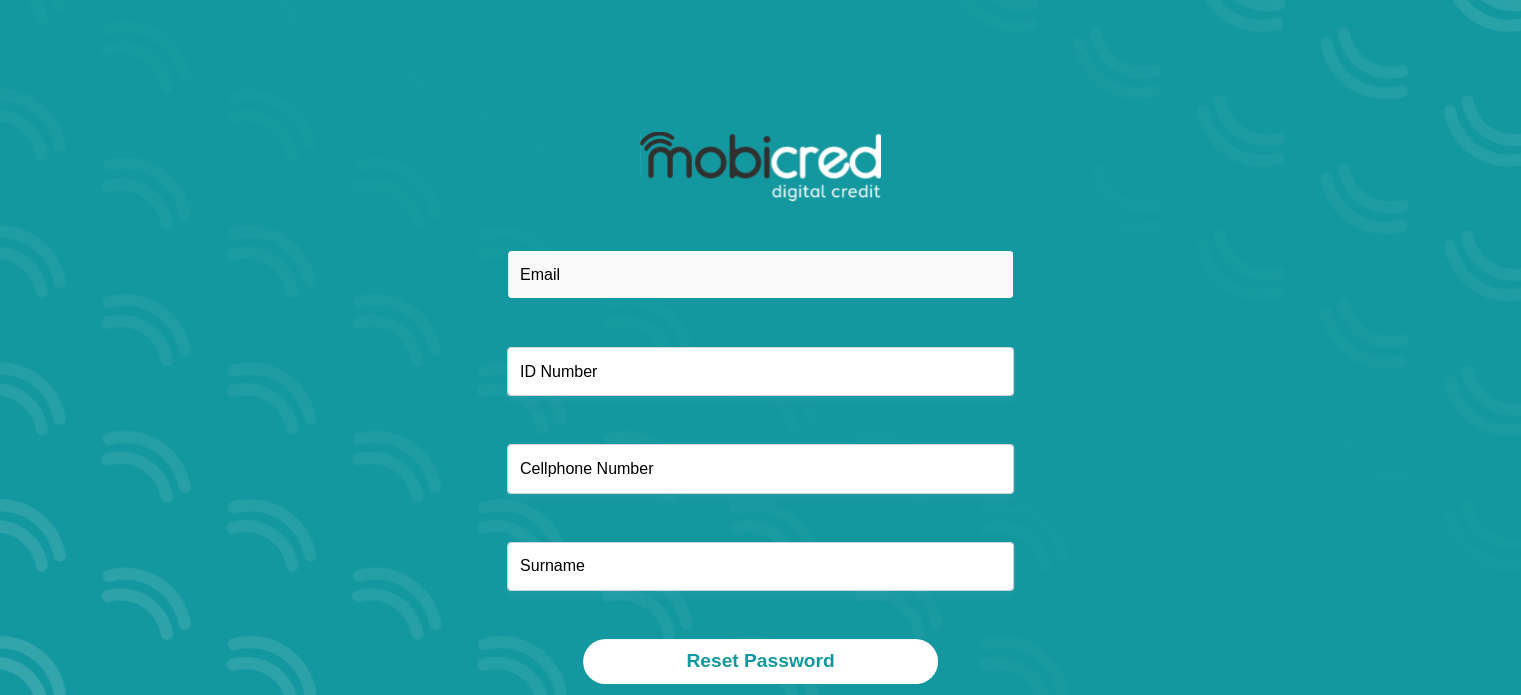 click at bounding box center (760, 274) 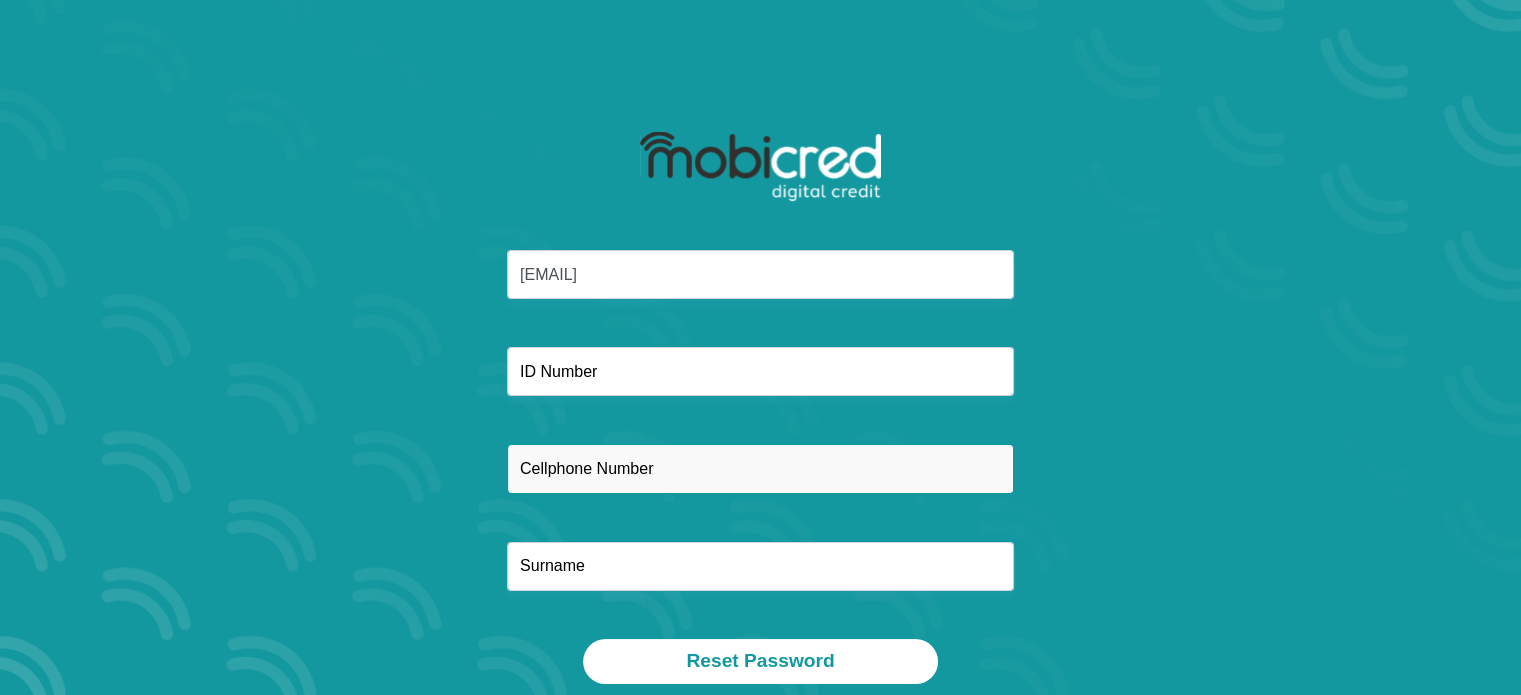 type on "08329830866" 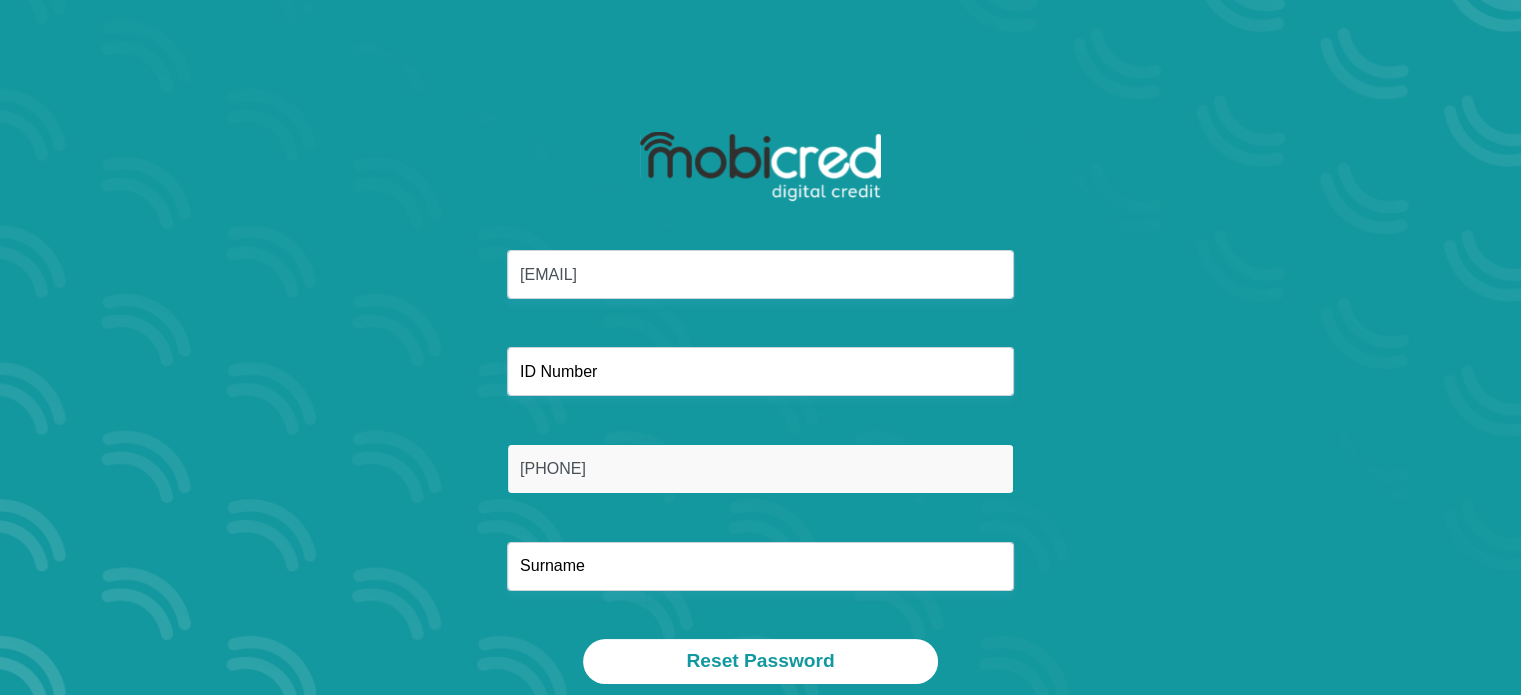 type on "Cloete" 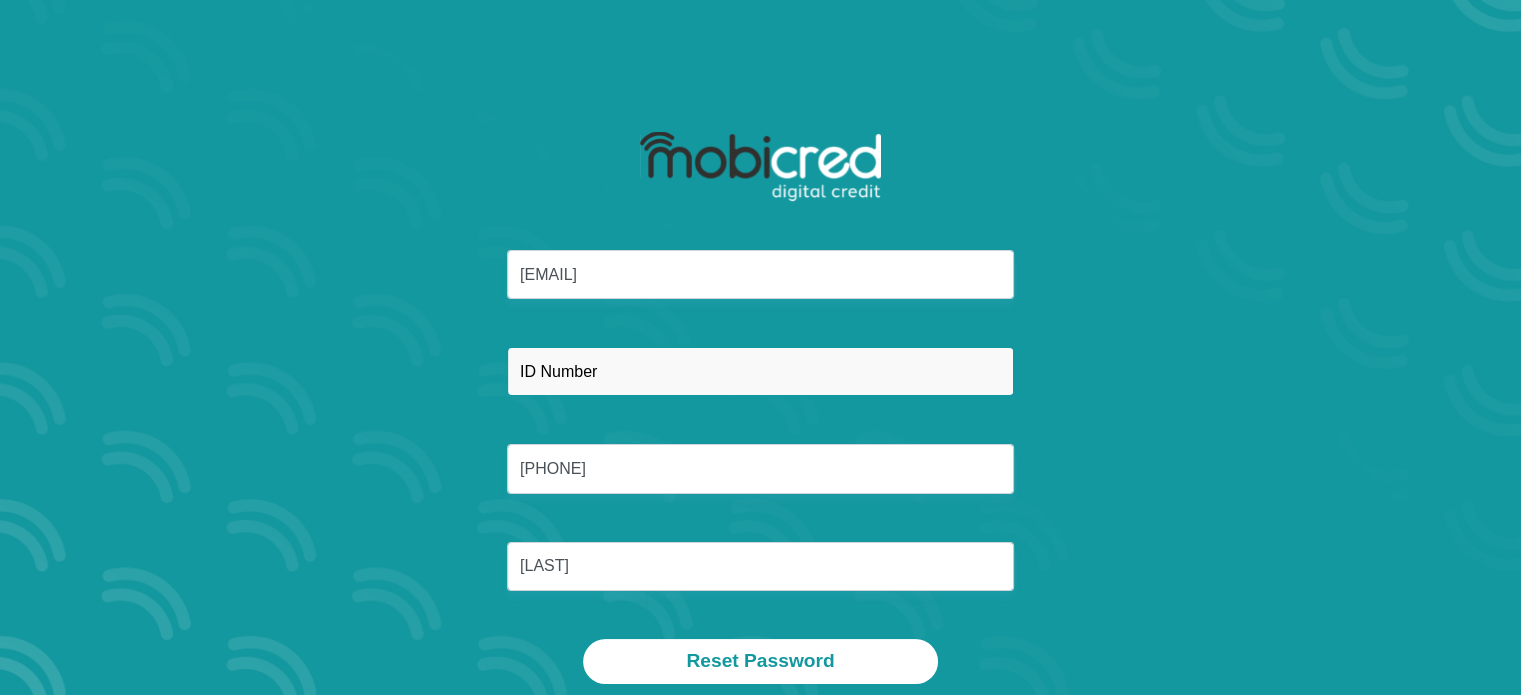 click at bounding box center [760, 371] 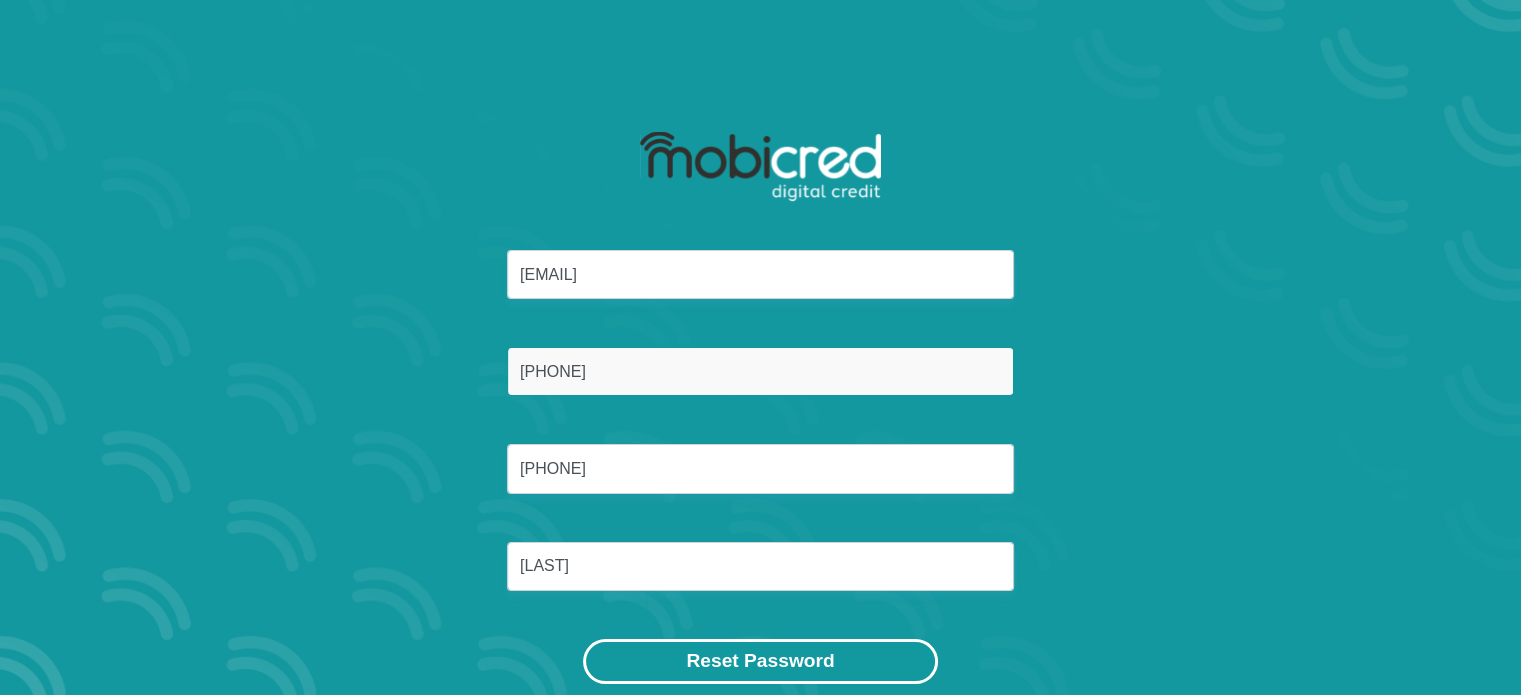 type on "0004250199082" 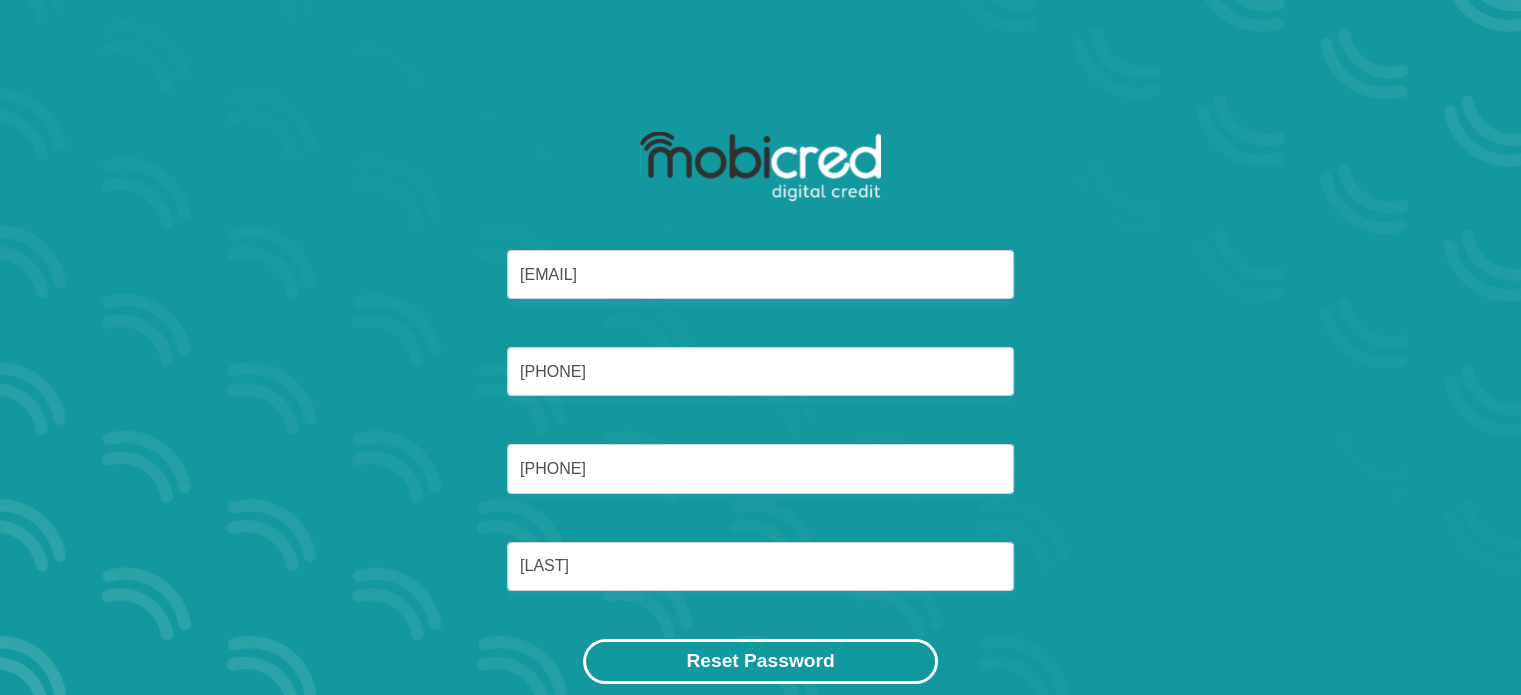 click on "Reset Password" at bounding box center [760, 661] 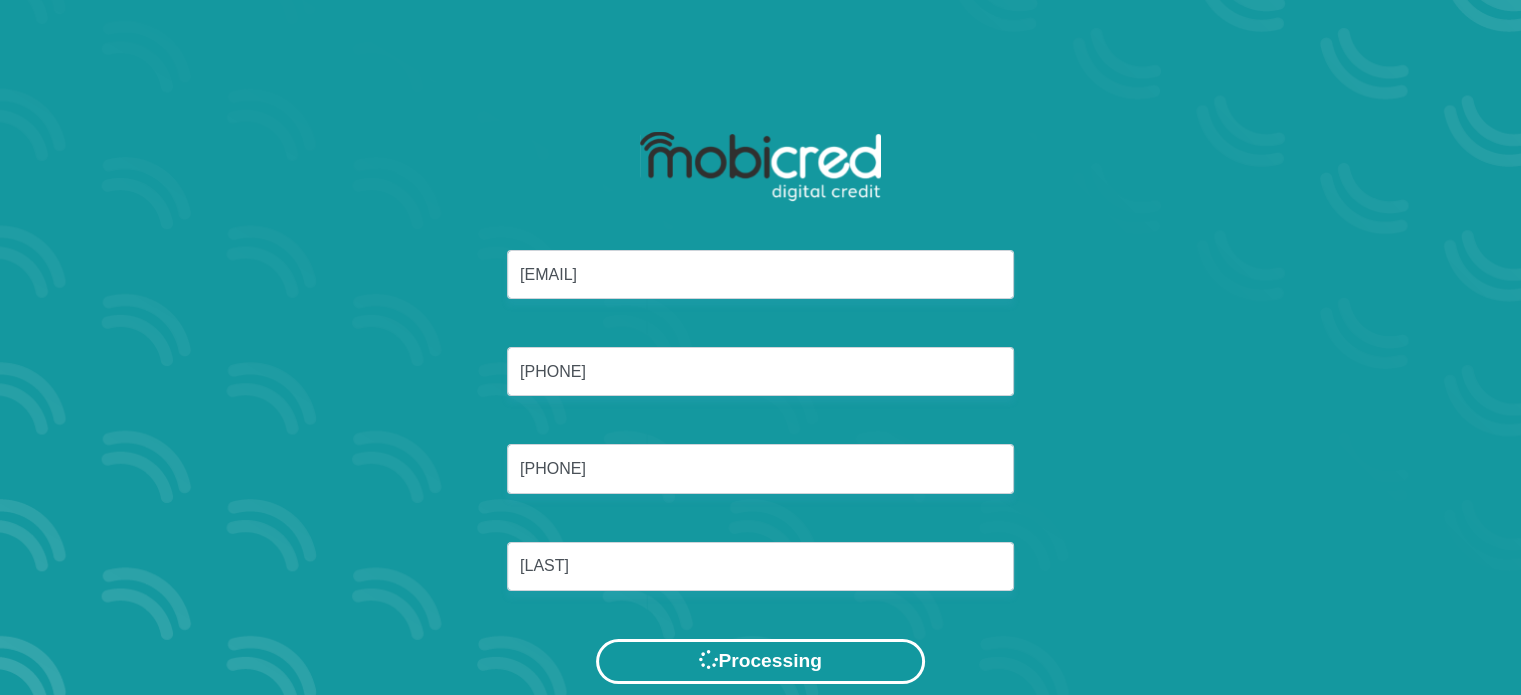 scroll, scrollTop: 0, scrollLeft: 0, axis: both 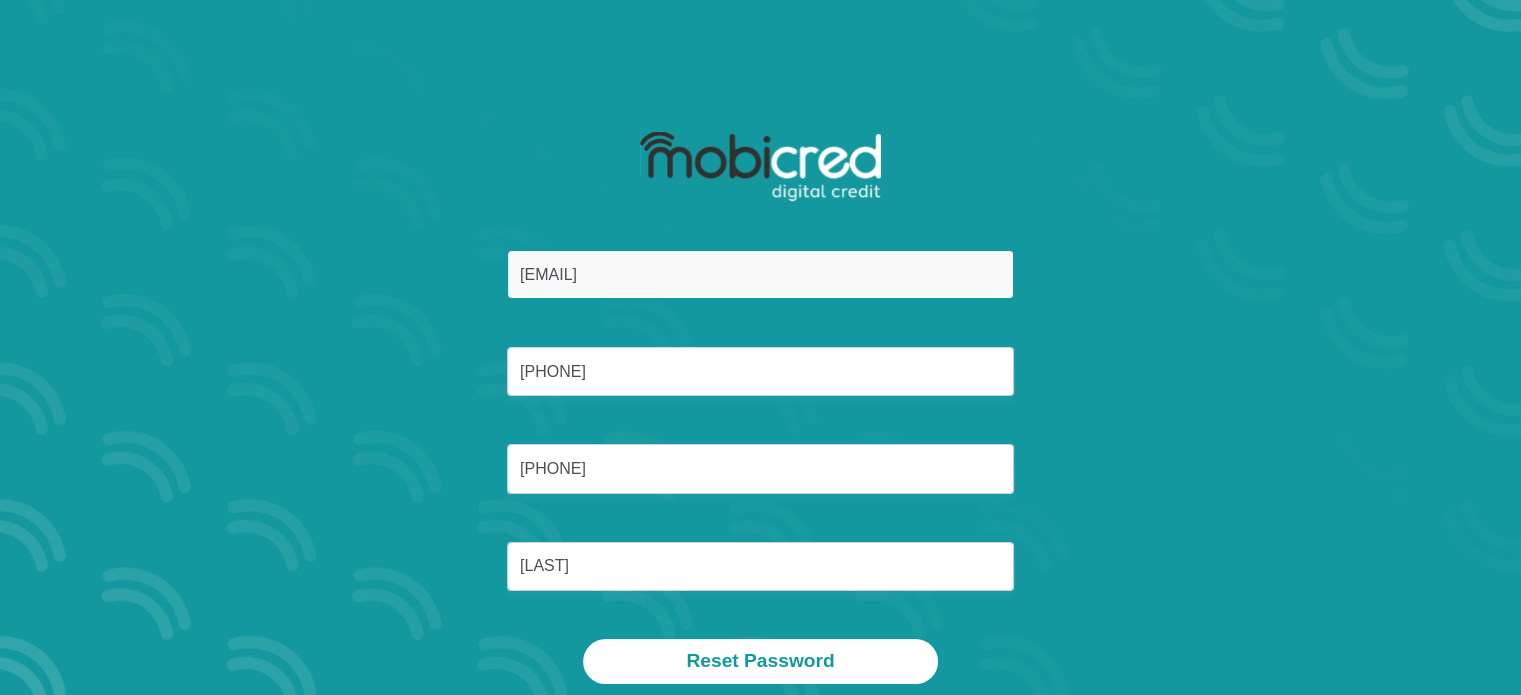 click on "[EMAIL]" at bounding box center [760, 274] 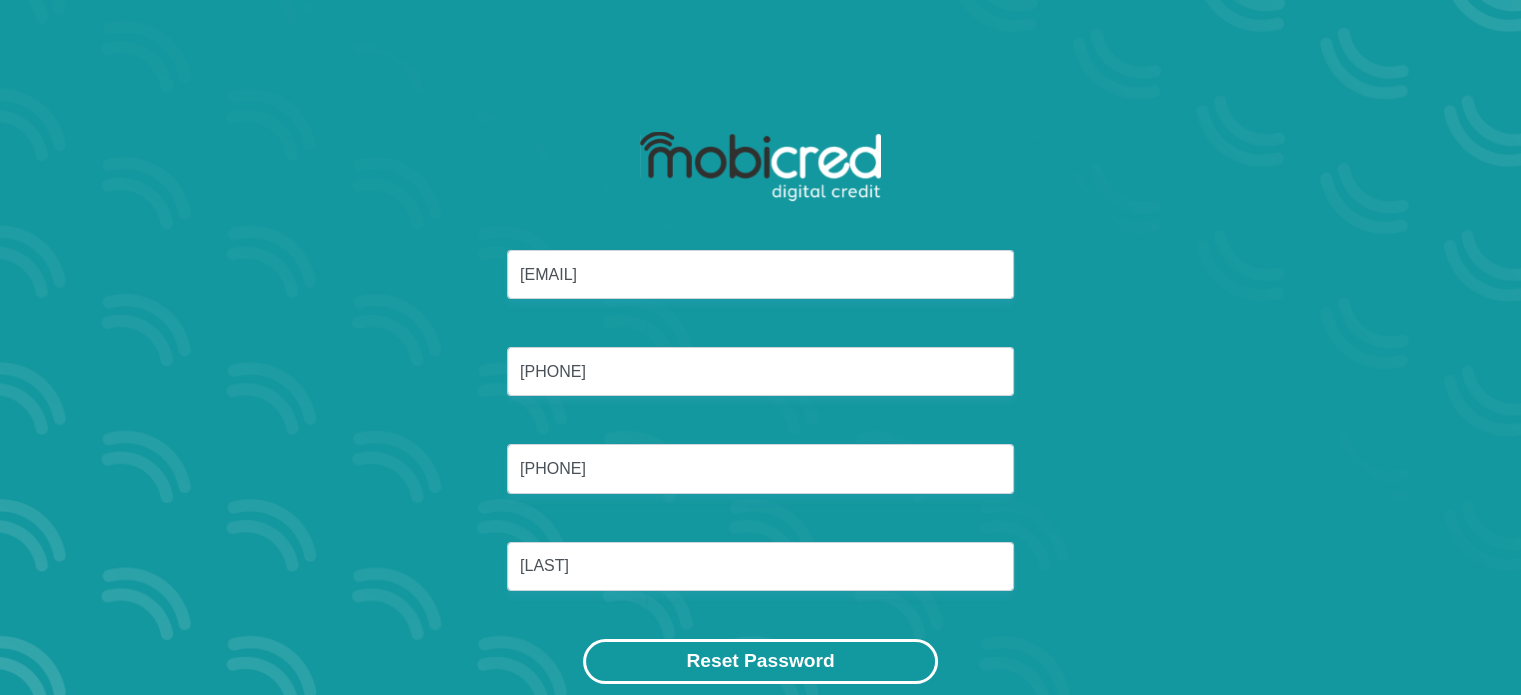 click on "Reset Password" at bounding box center [760, 661] 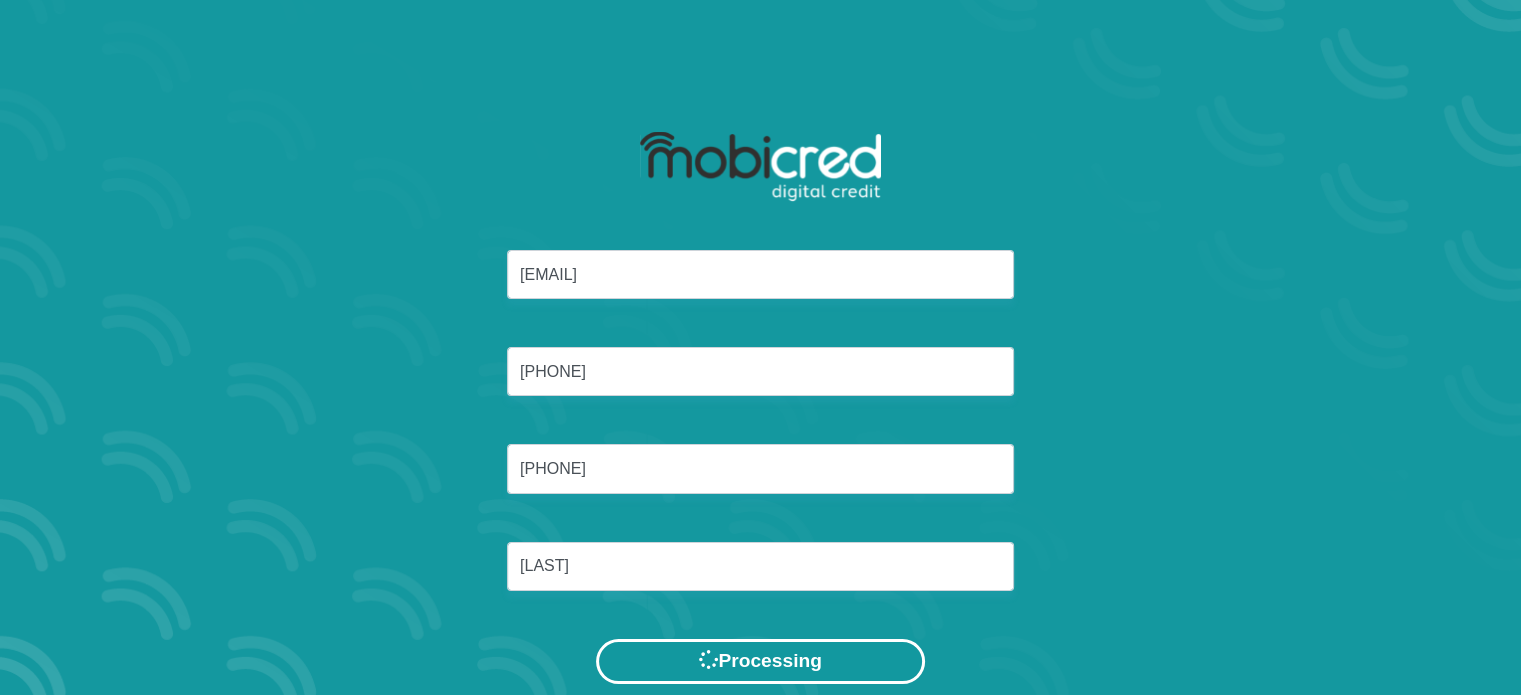 scroll, scrollTop: 0, scrollLeft: 0, axis: both 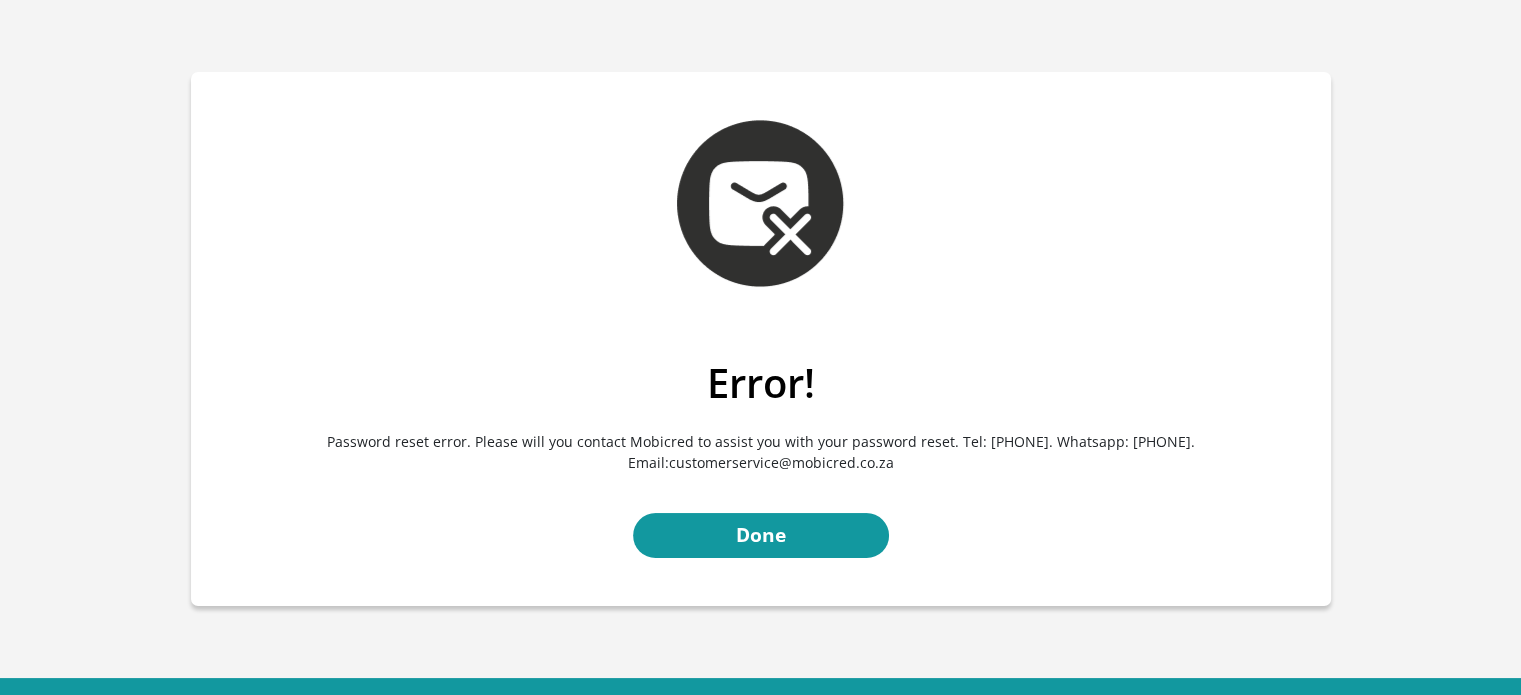 drag, startPoint x: 1116, startPoint y: 435, endPoint x: 1184, endPoint y: 439, distance: 68.117546 